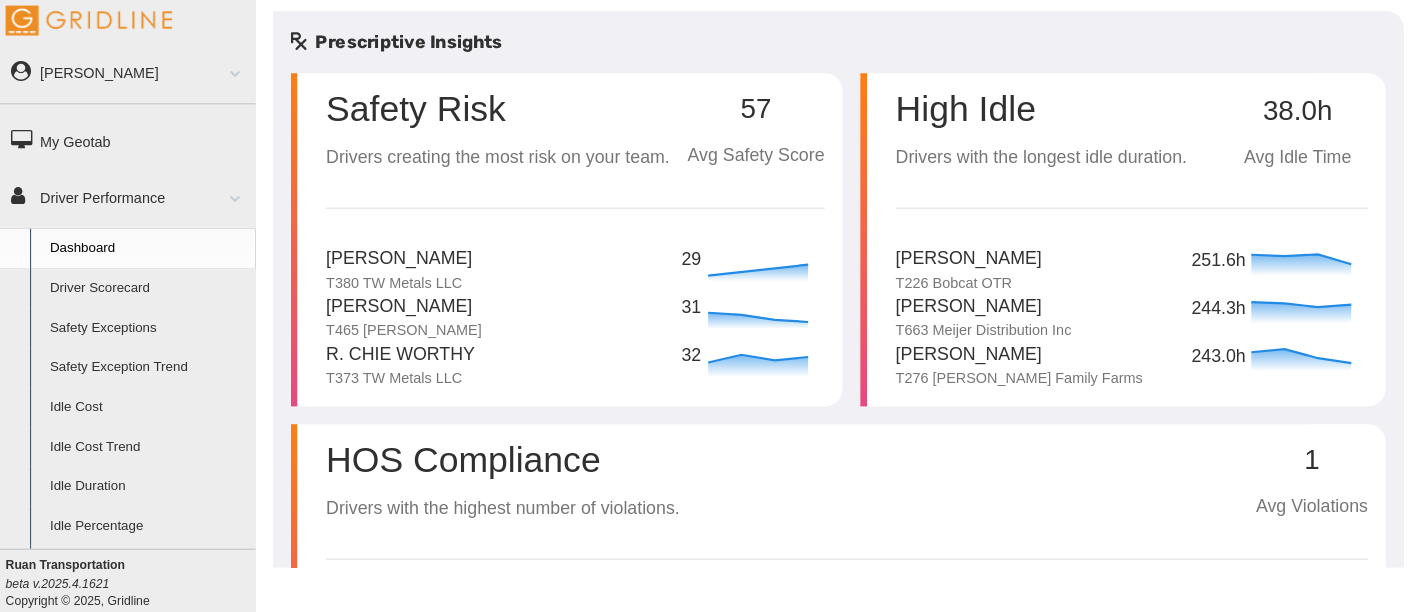 scroll, scrollTop: 0, scrollLeft: 0, axis: both 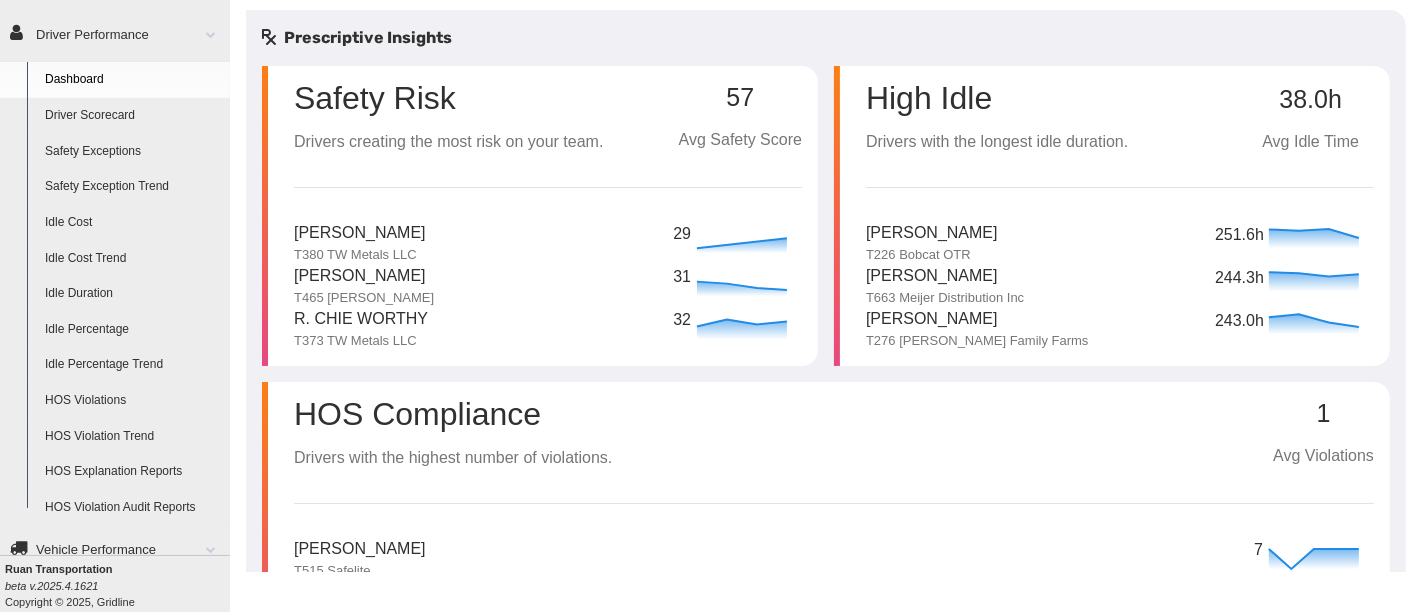 click on "HOS Explanation Reports" at bounding box center (133, 472) 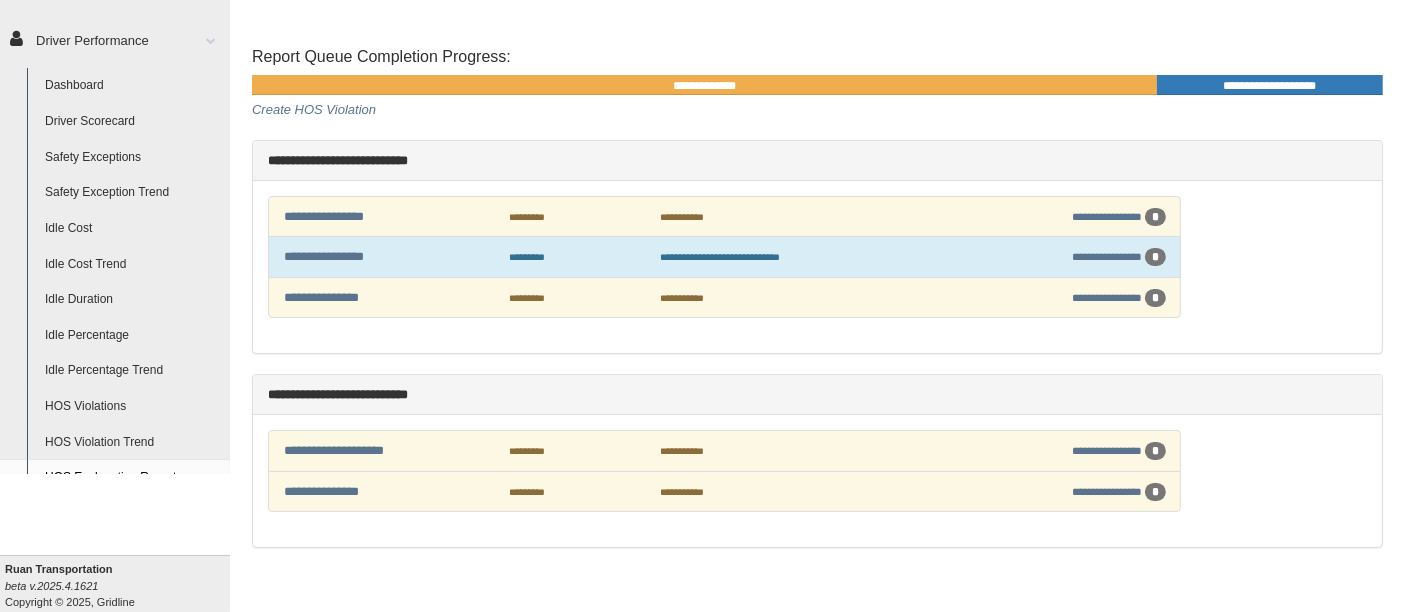 scroll, scrollTop: 138, scrollLeft: 0, axis: vertical 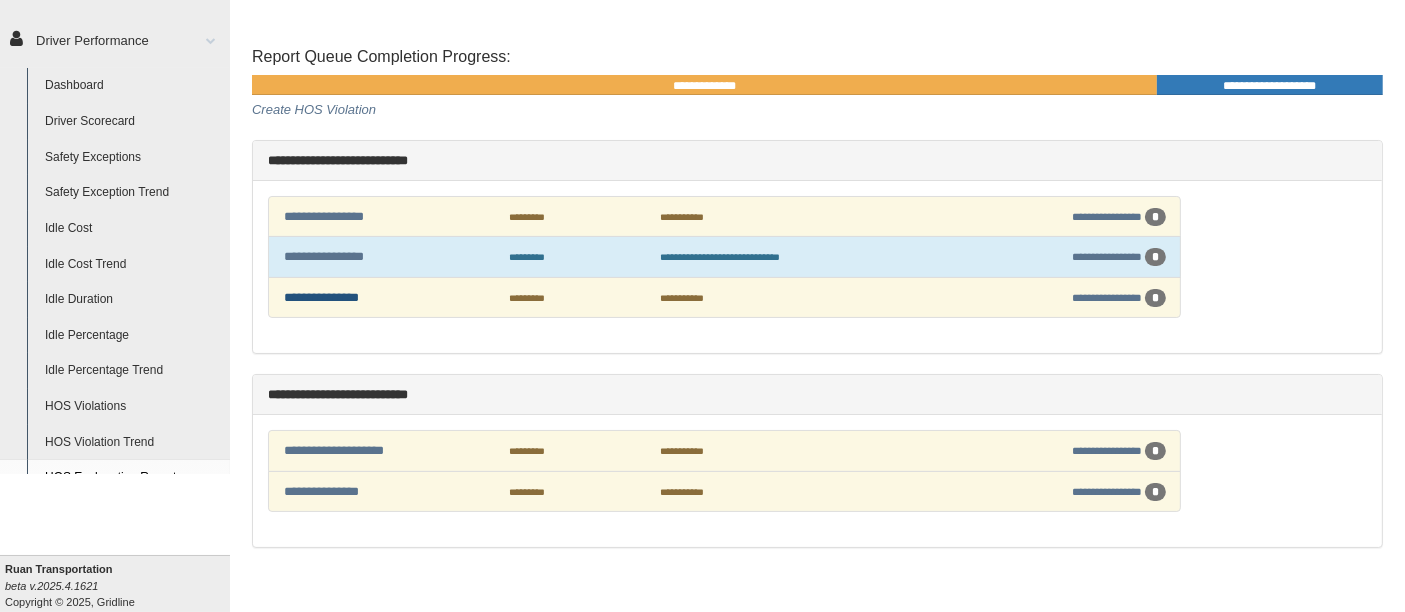 click on "**********" at bounding box center [321, 297] 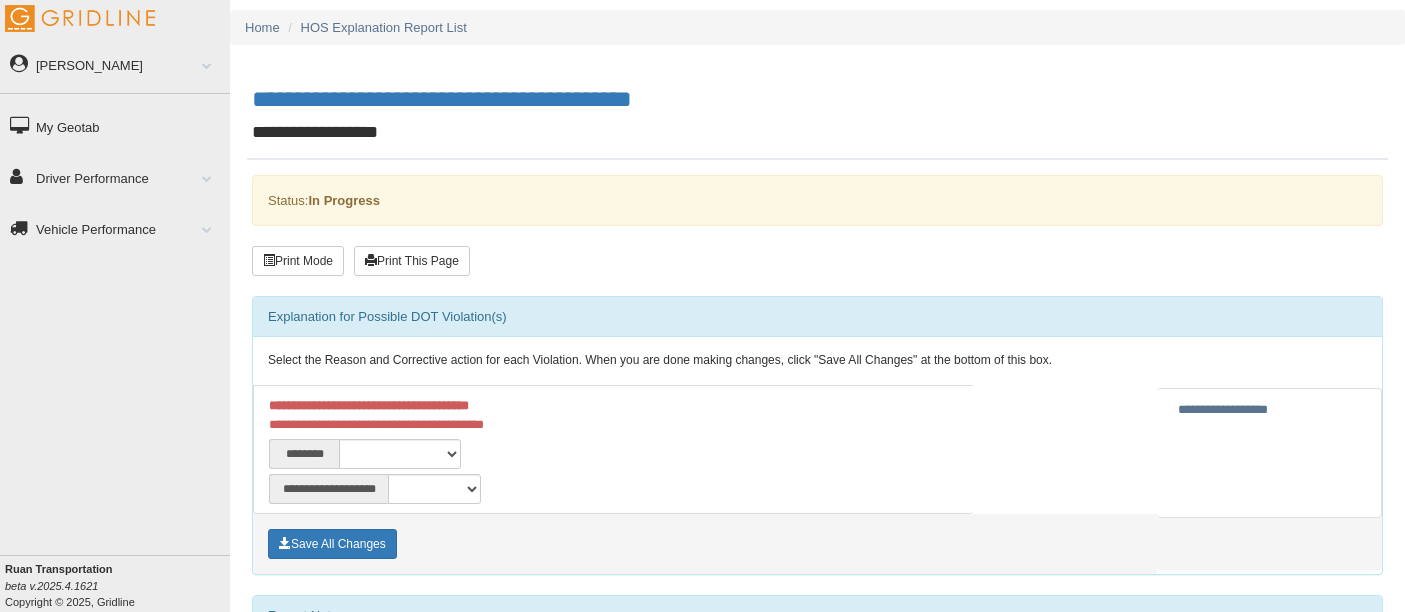 scroll, scrollTop: 0, scrollLeft: 0, axis: both 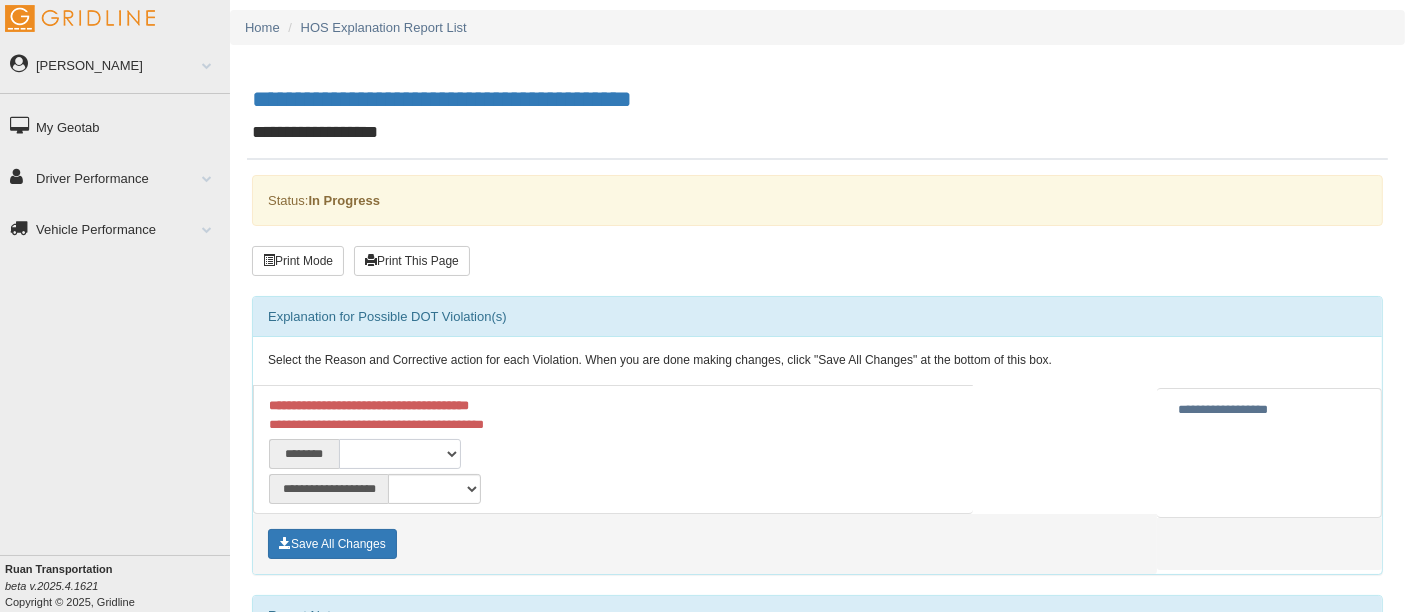 click on "**********" at bounding box center [400, 454] 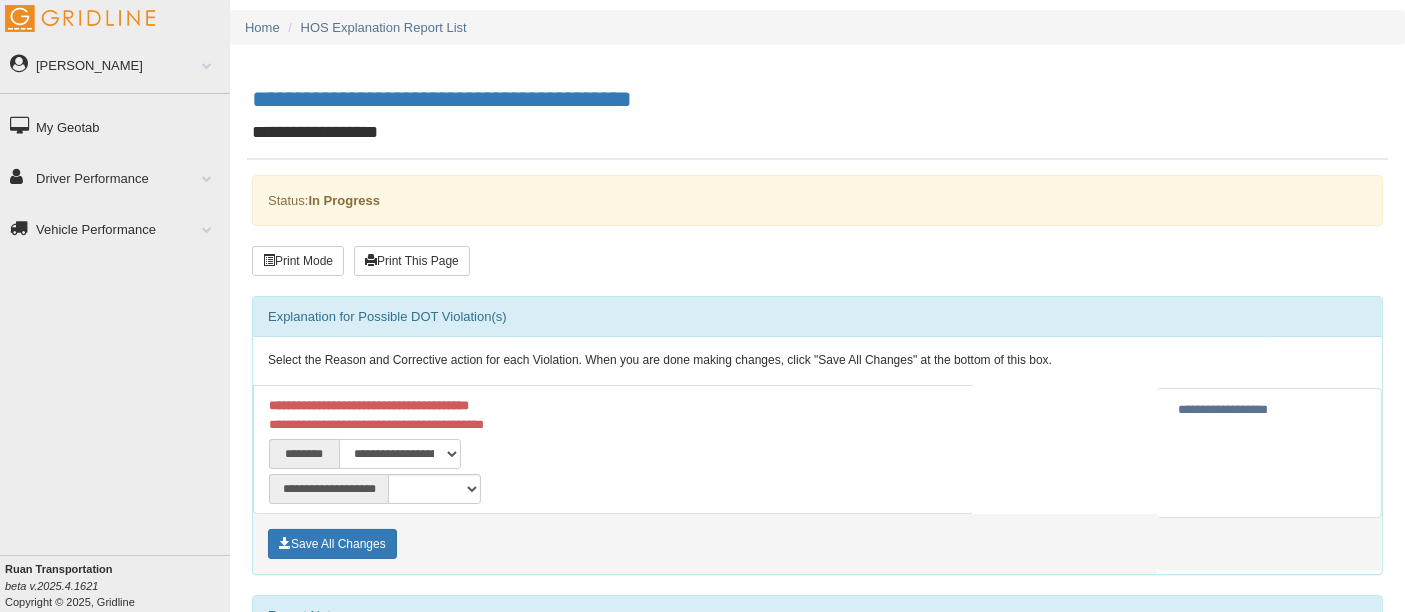 click on "**********" at bounding box center (400, 454) 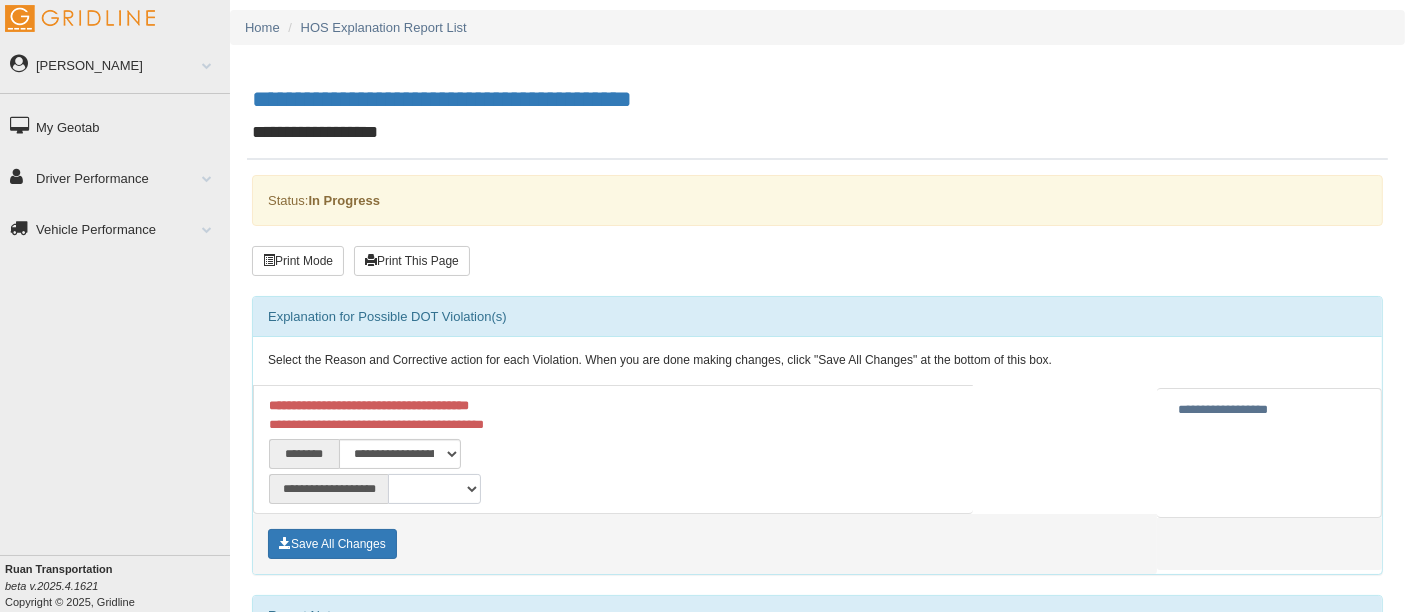 click on "**********" at bounding box center (434, 489) 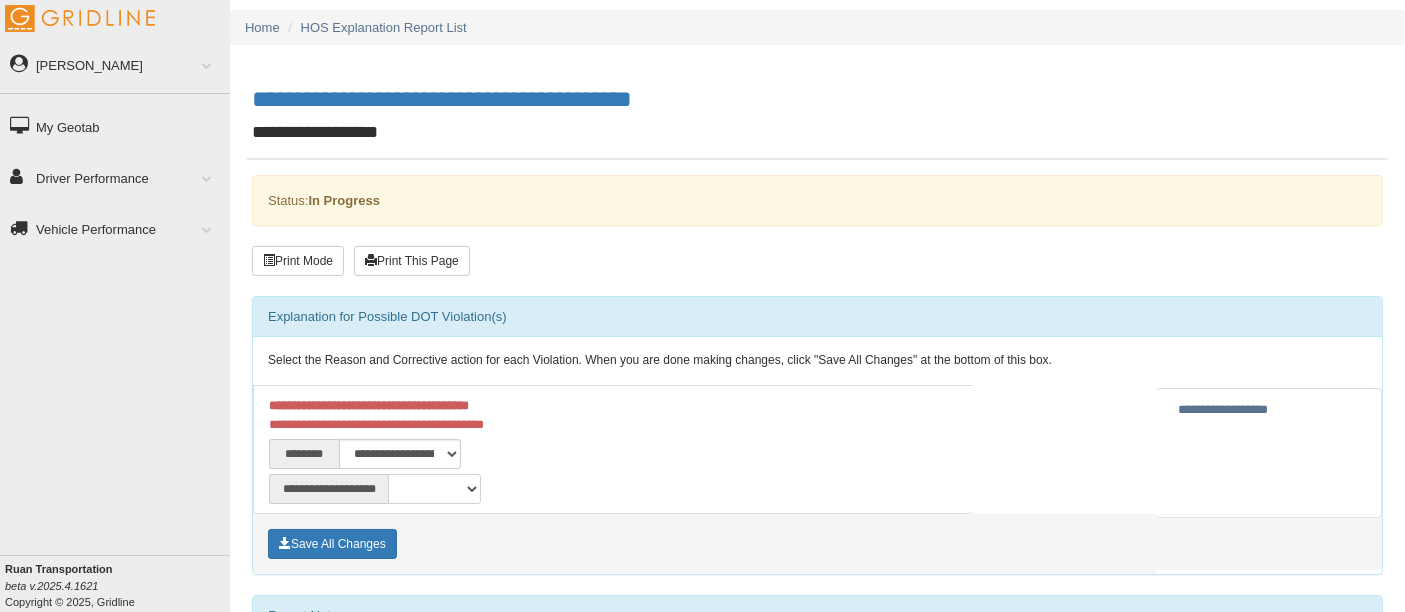 select on "**" 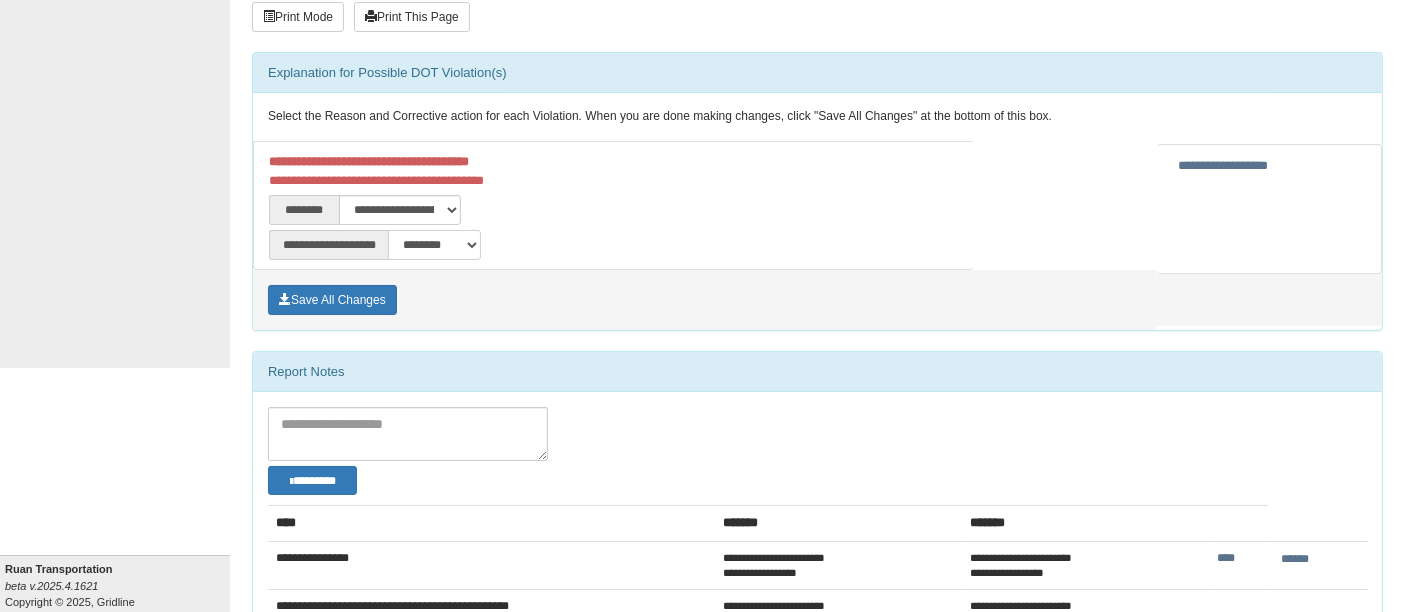 scroll, scrollTop: 237, scrollLeft: 0, axis: vertical 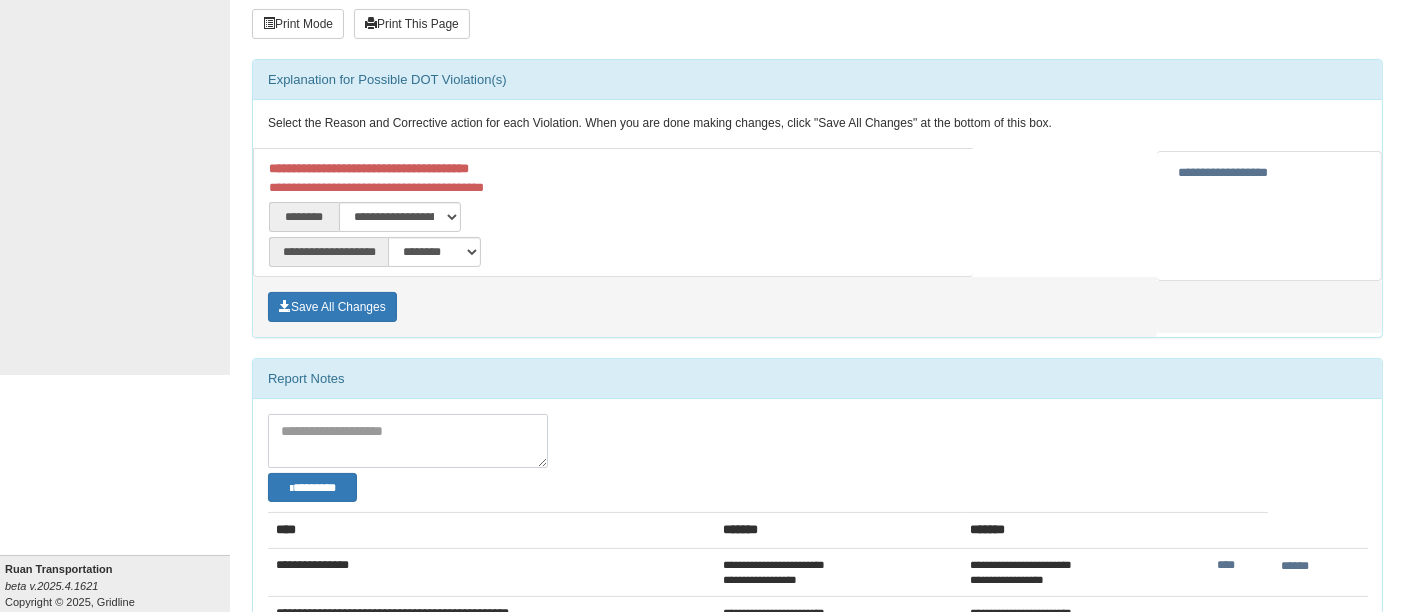 click at bounding box center [408, 441] 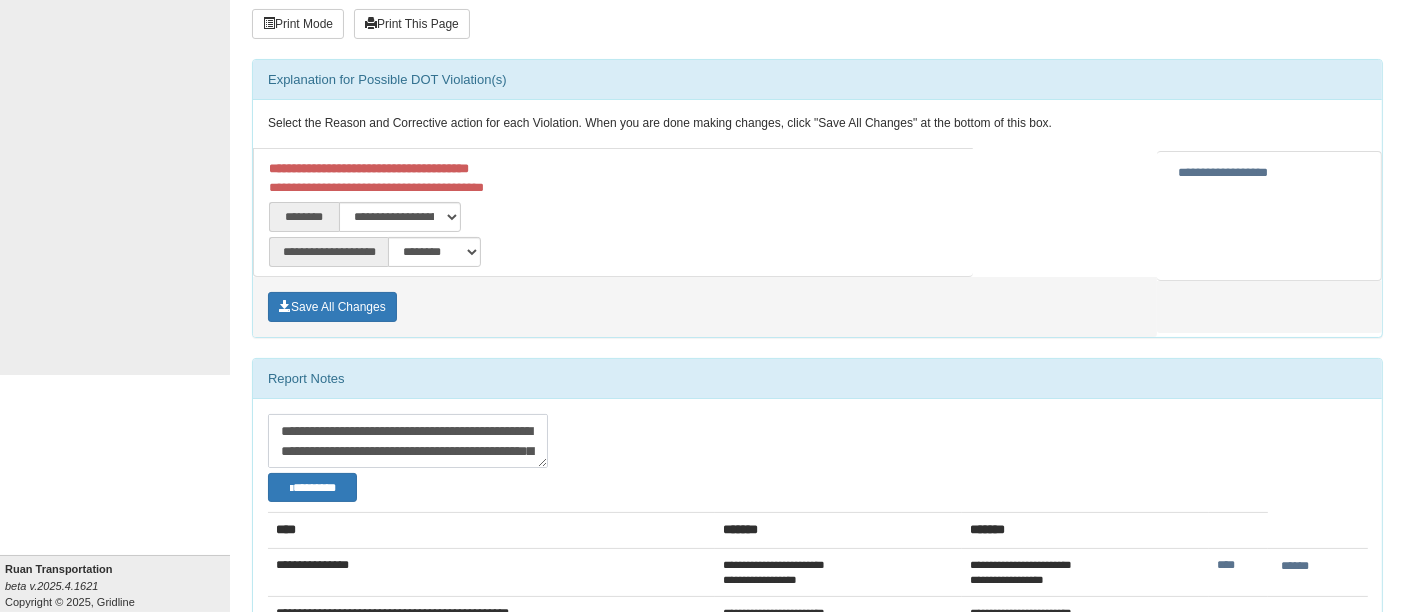 scroll, scrollTop: 232, scrollLeft: 0, axis: vertical 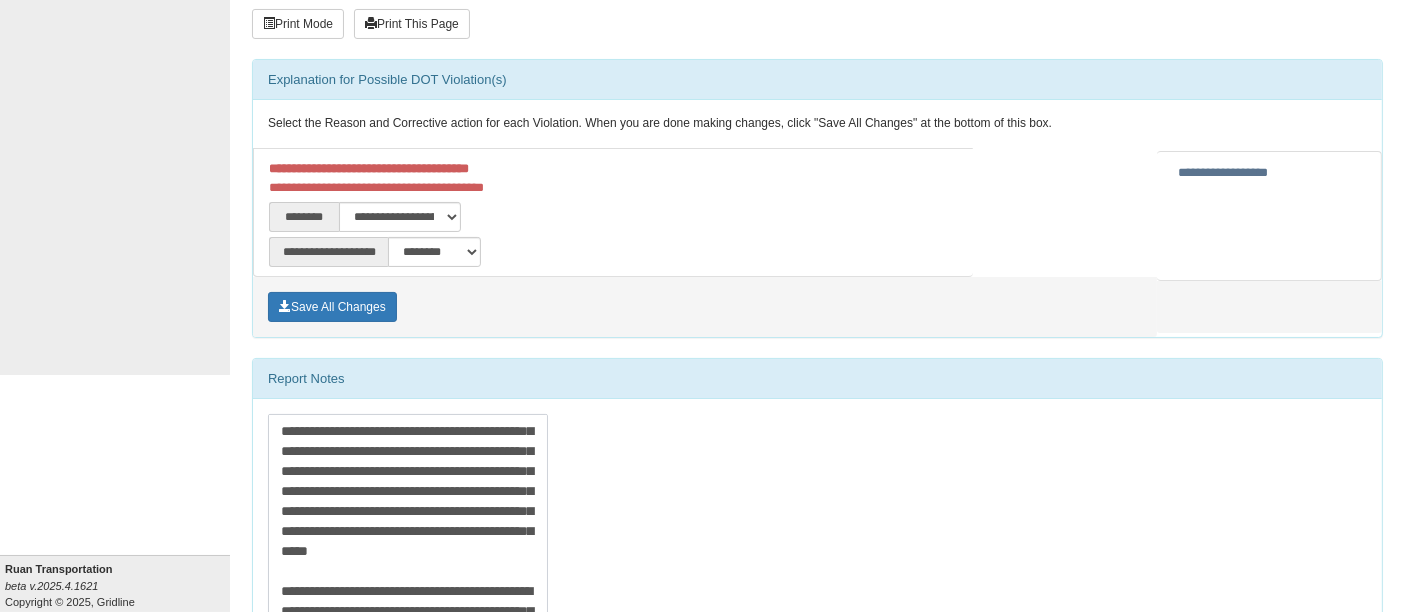 drag, startPoint x: 540, startPoint y: 459, endPoint x: 575, endPoint y: 649, distance: 193.1968 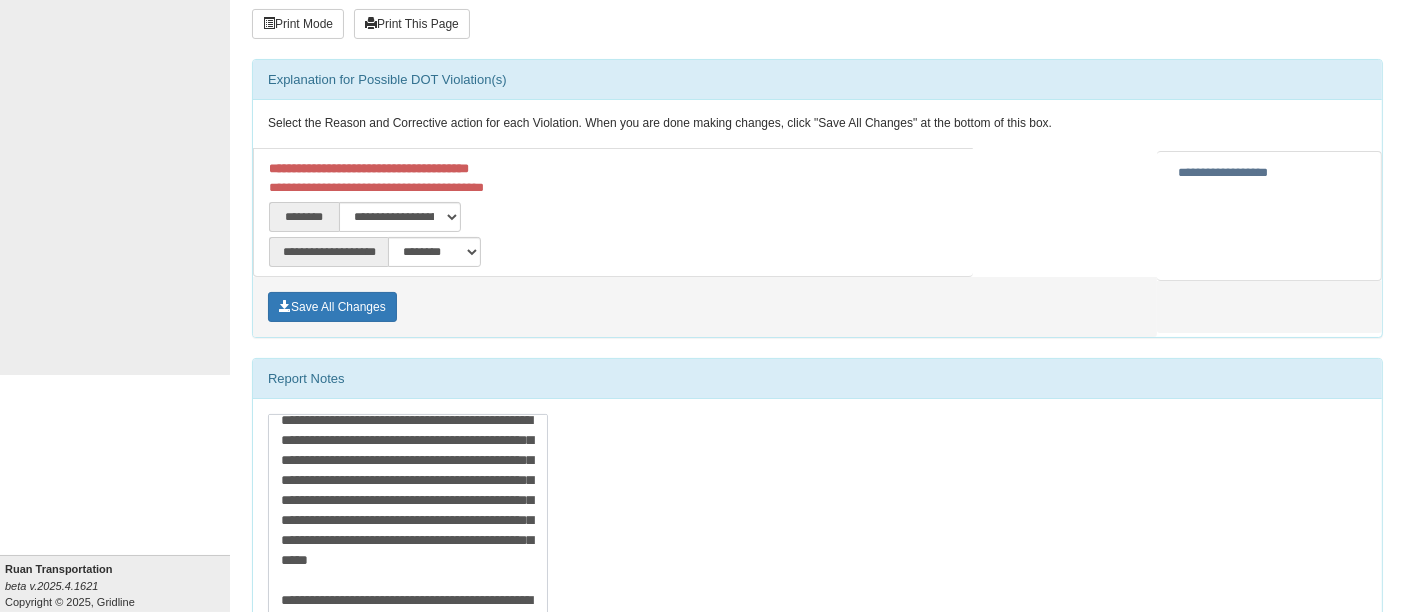click on "**********" at bounding box center (408, 535) 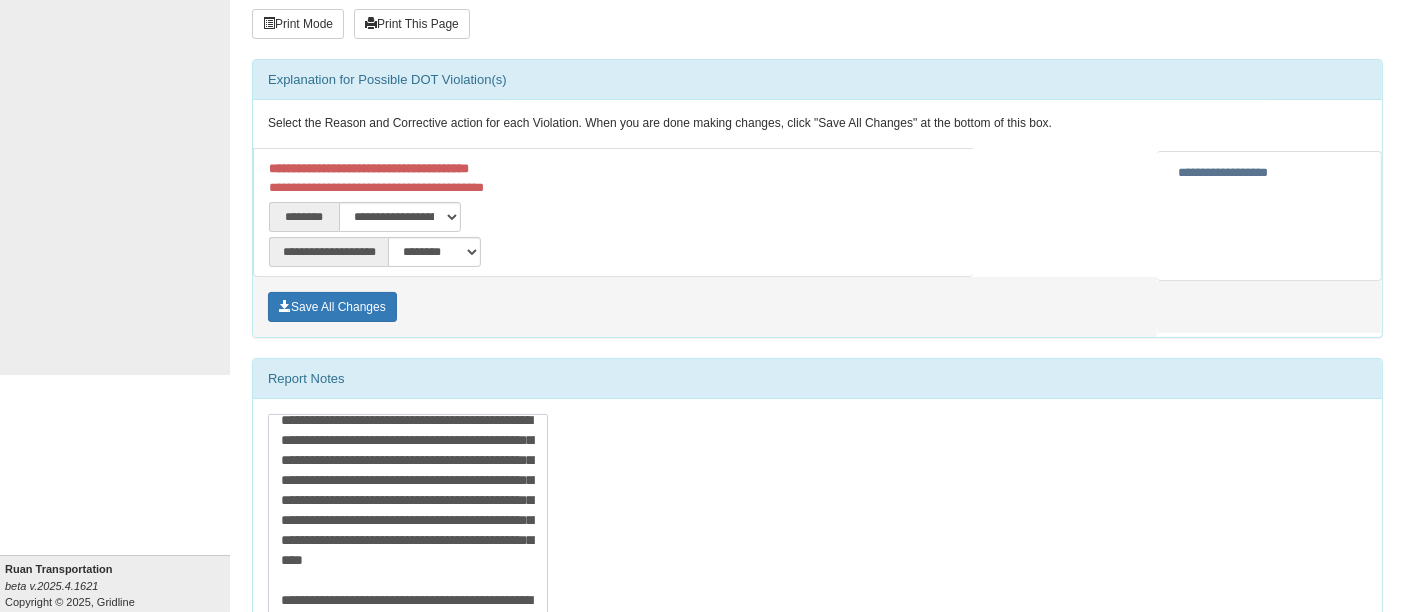 click on "**********" at bounding box center (408, 535) 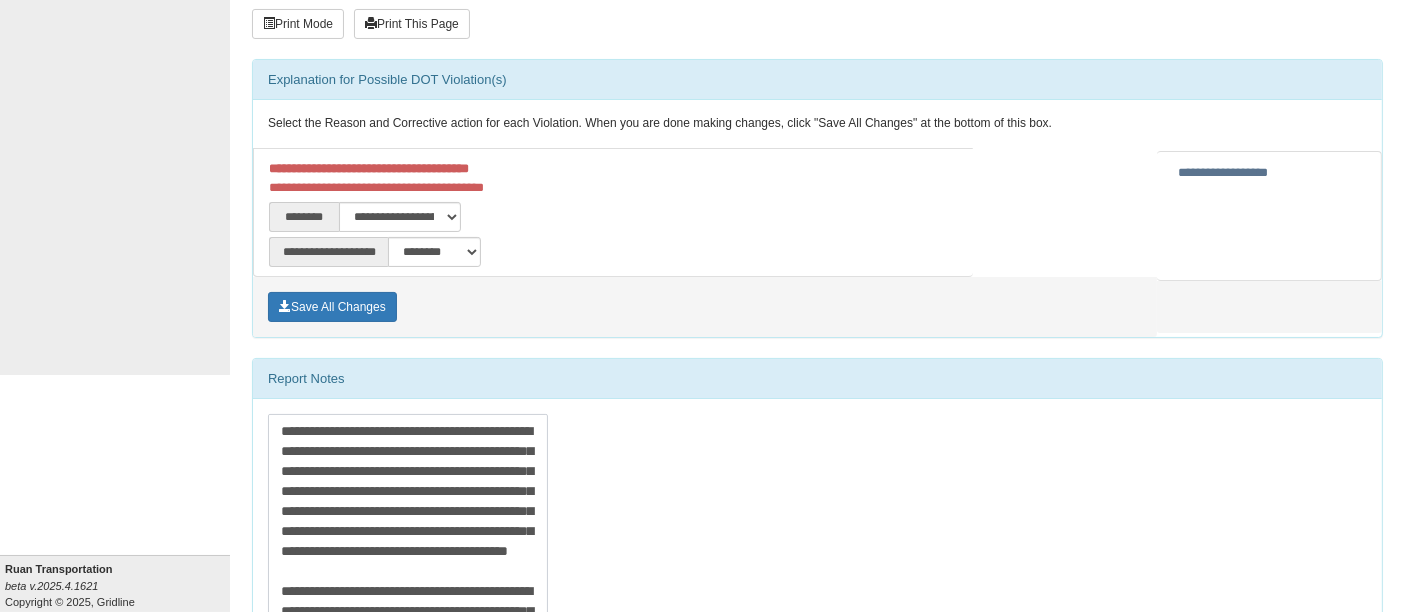click on "**********" at bounding box center [408, 535] 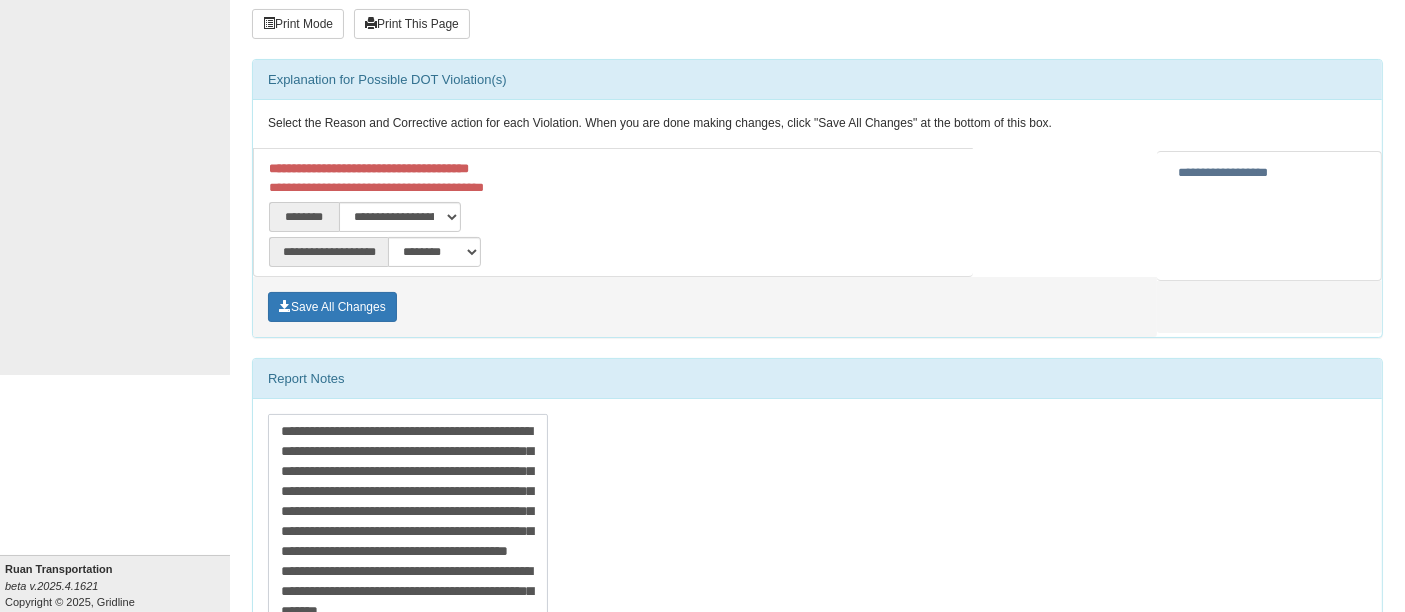 scroll, scrollTop: 30, scrollLeft: 0, axis: vertical 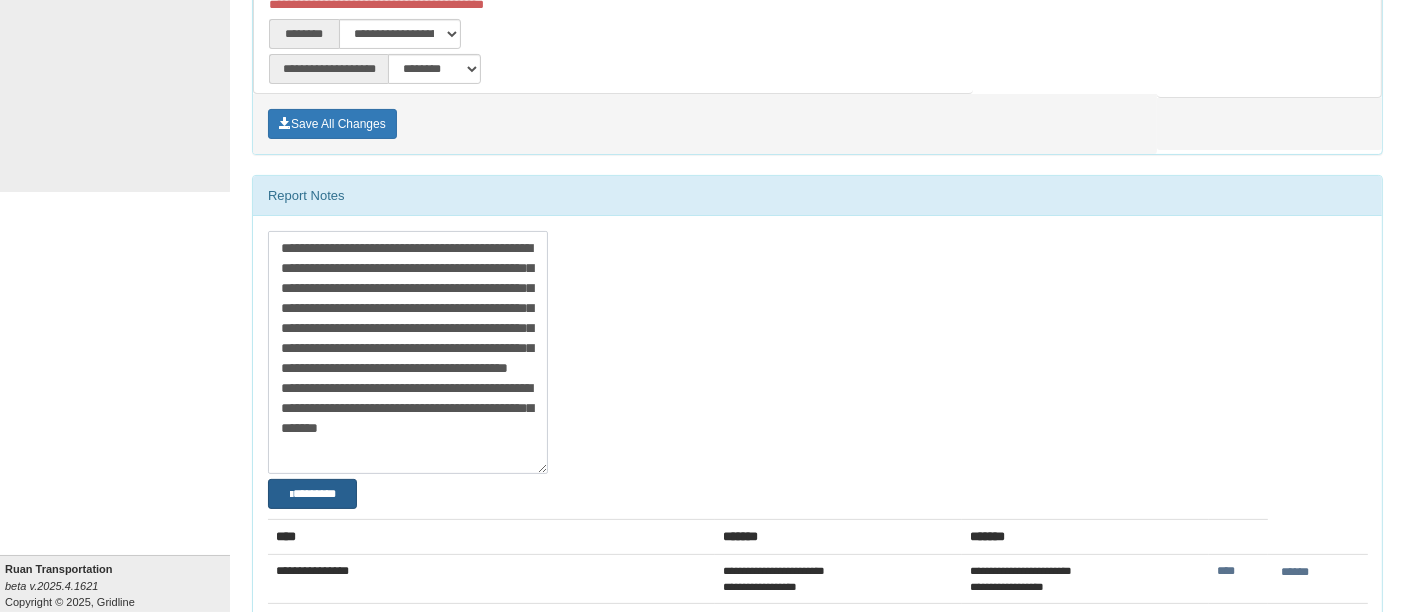 type on "**********" 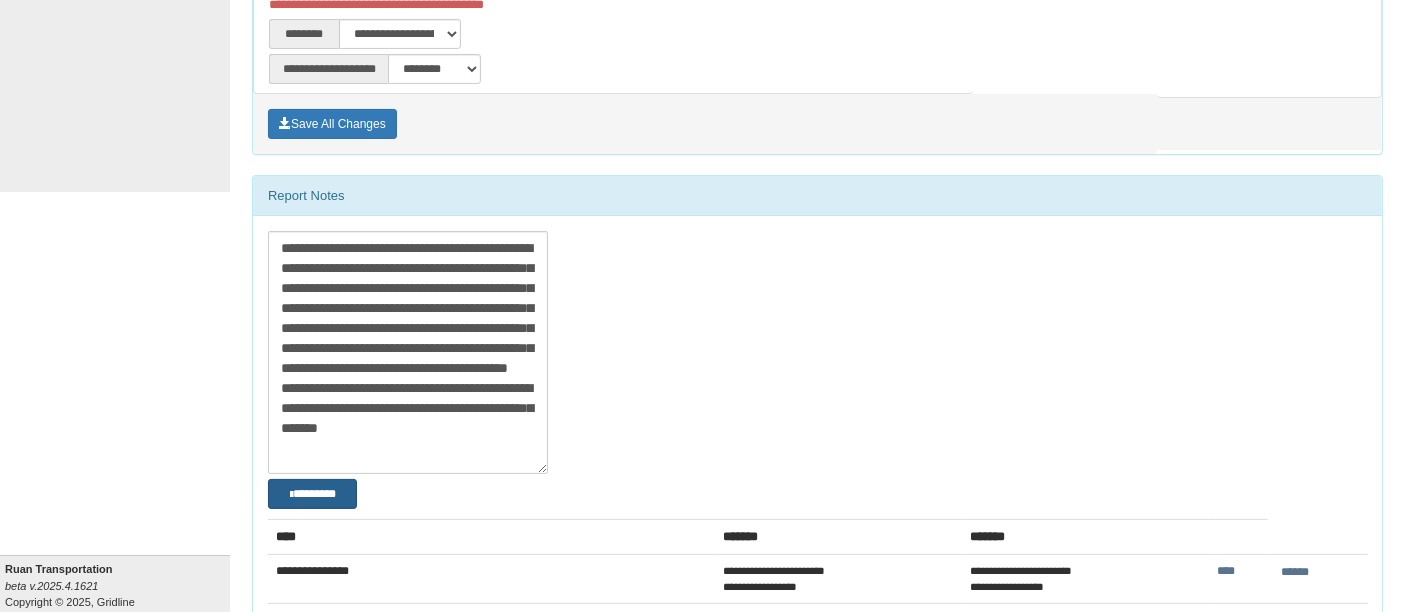 click on "********" at bounding box center (312, 493) 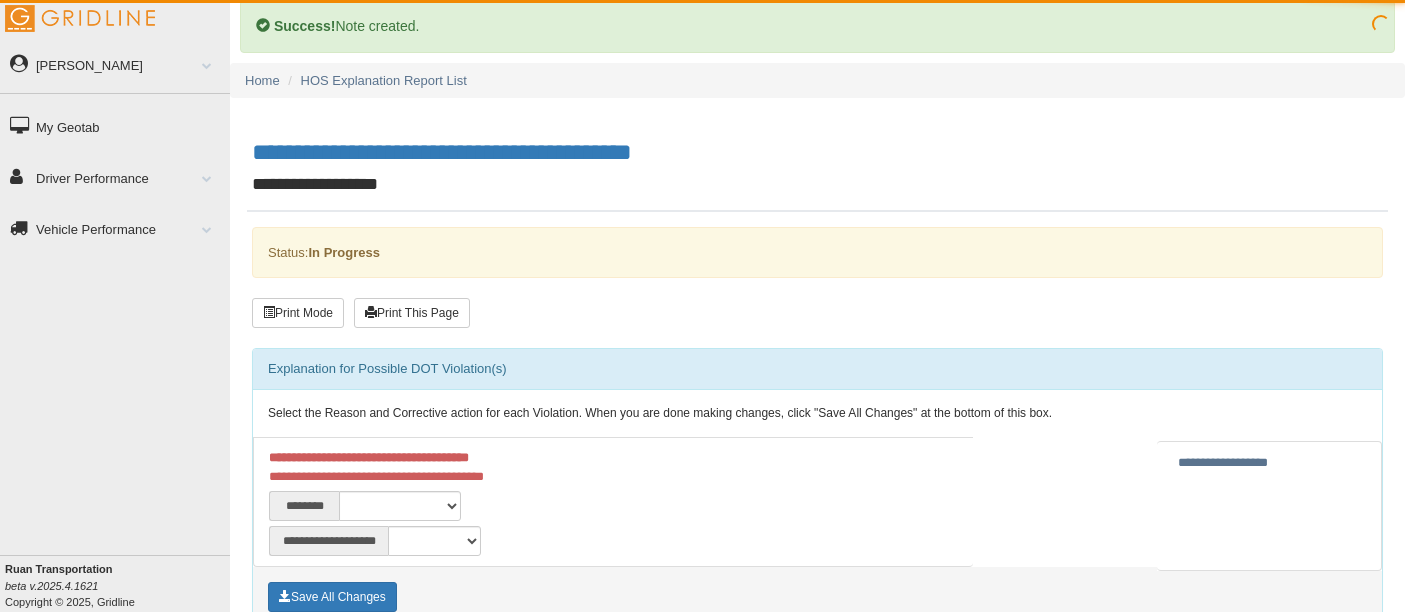 scroll, scrollTop: 0, scrollLeft: 0, axis: both 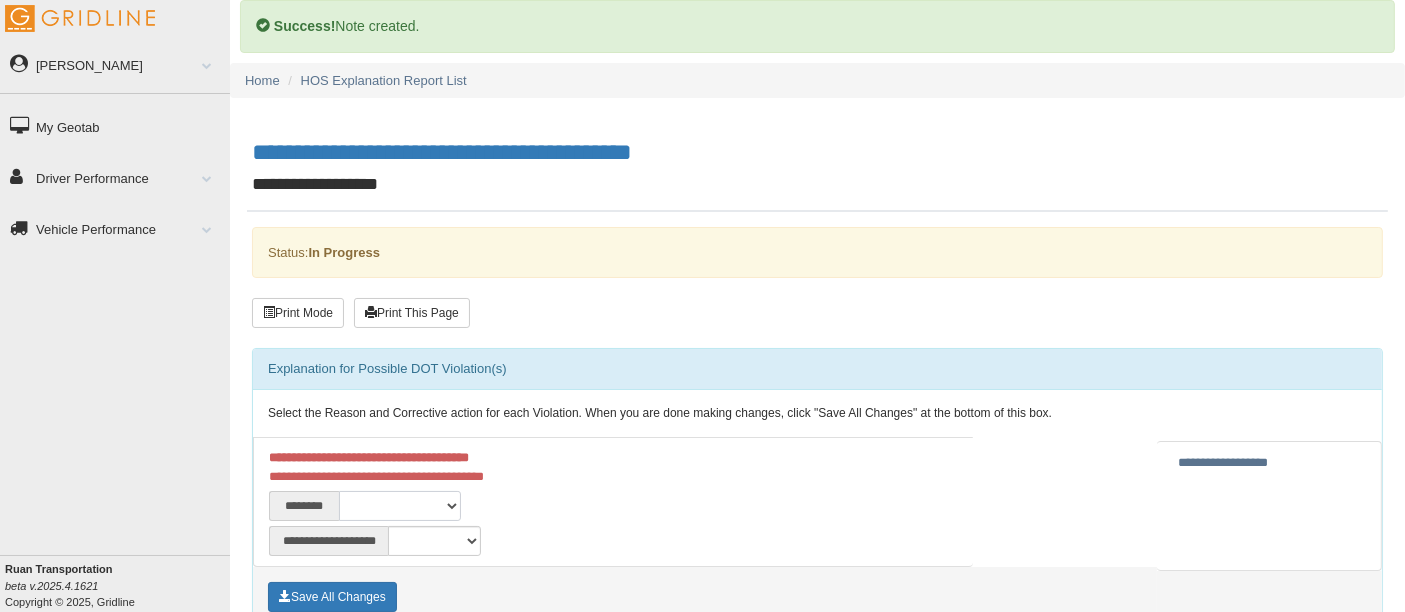 click on "**********" at bounding box center [400, 506] 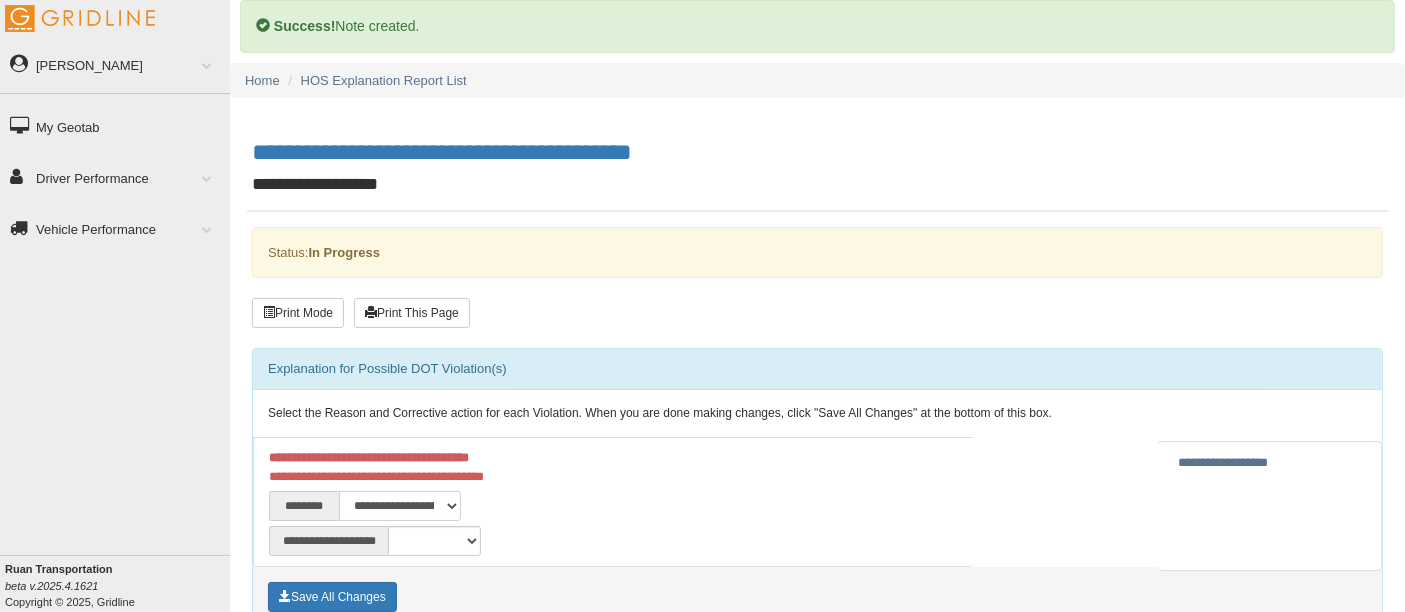 click on "**********" at bounding box center [400, 506] 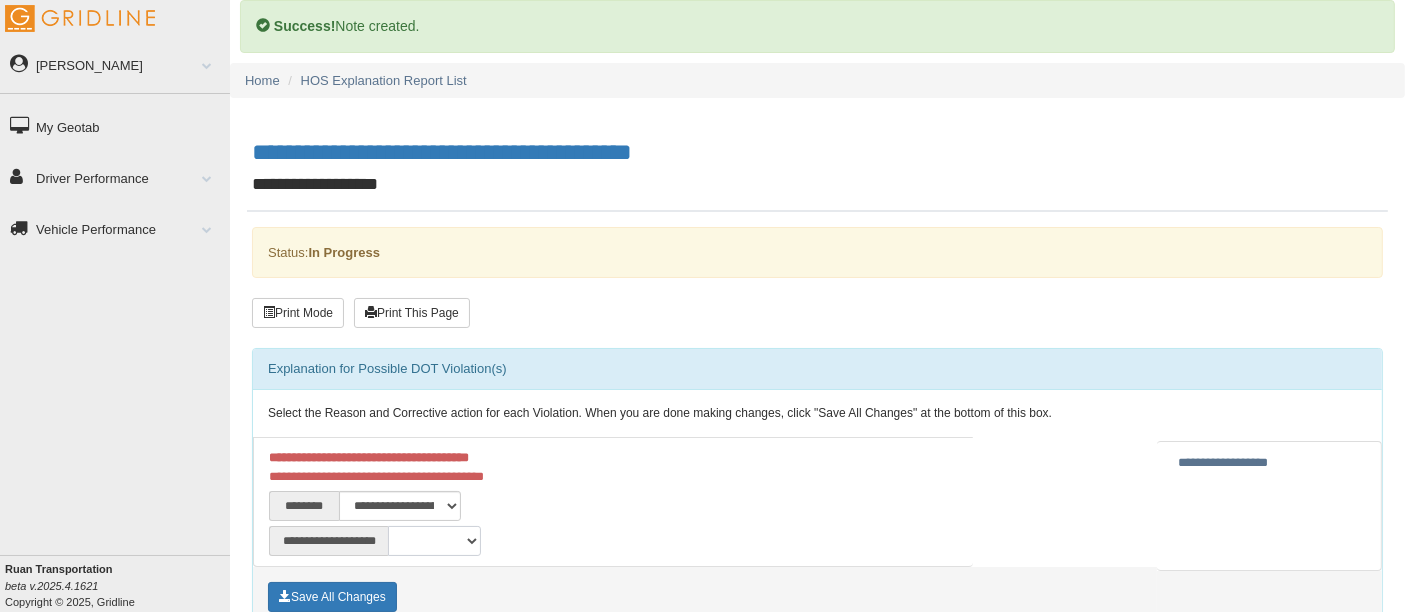 click on "**********" at bounding box center (434, 541) 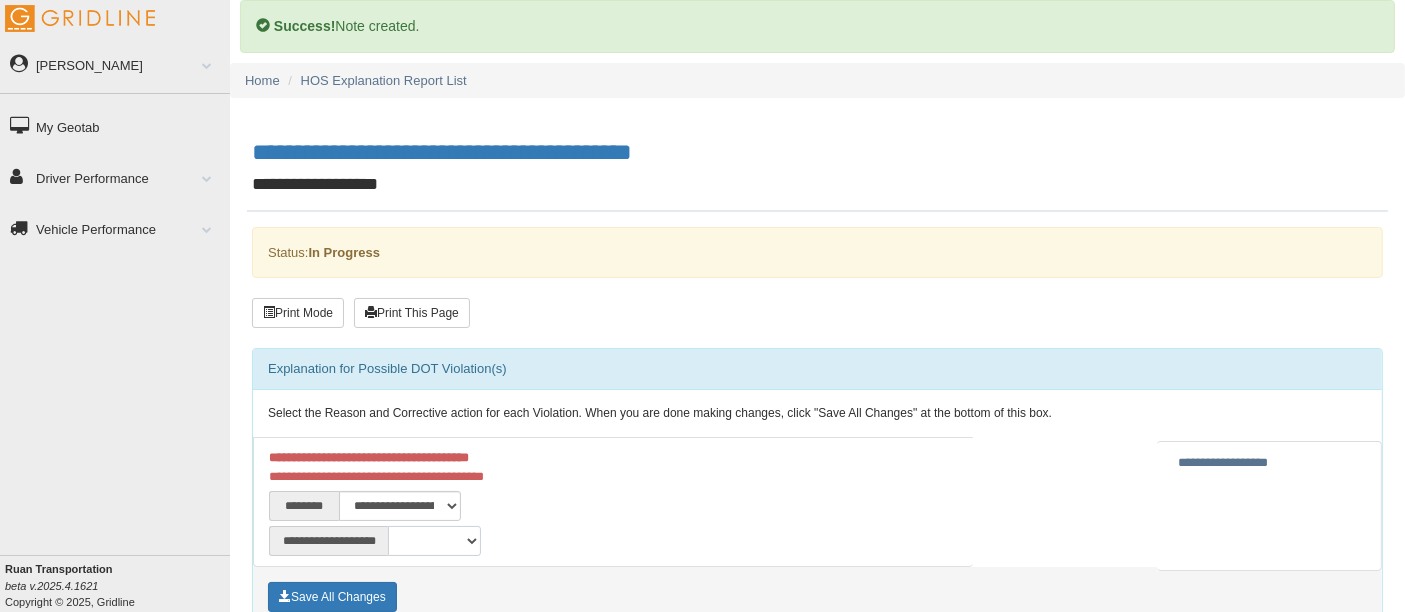 select on "**" 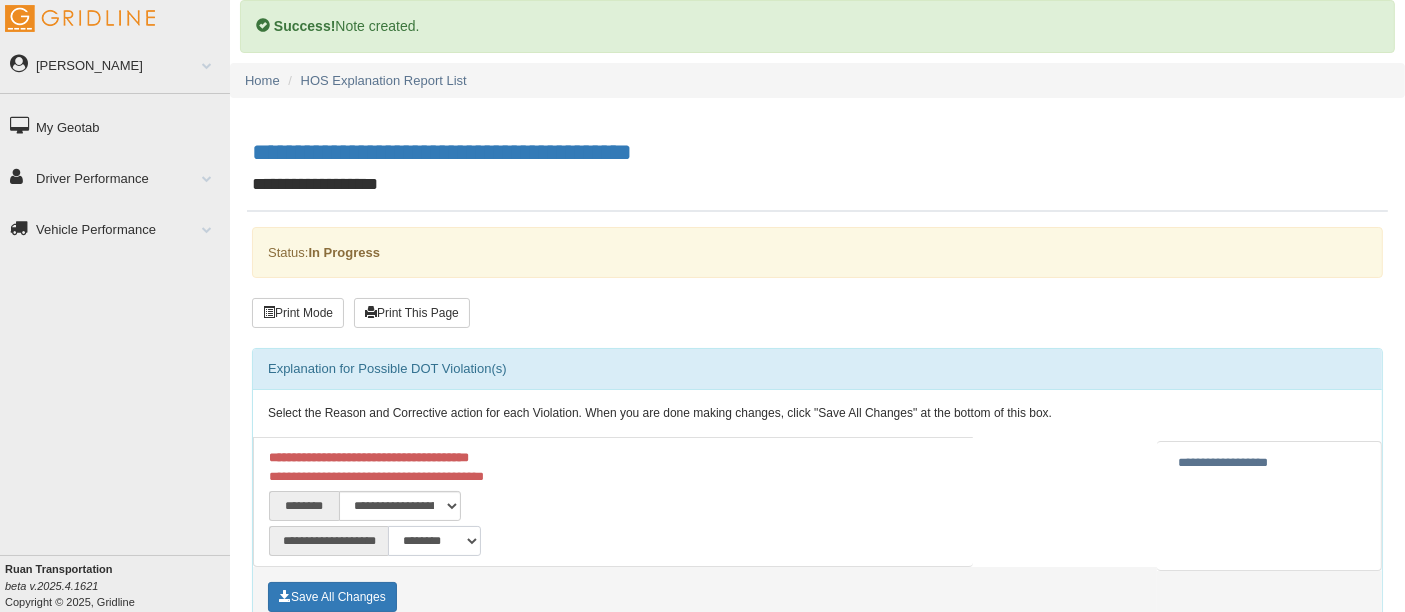 click on "**********" at bounding box center [434, 541] 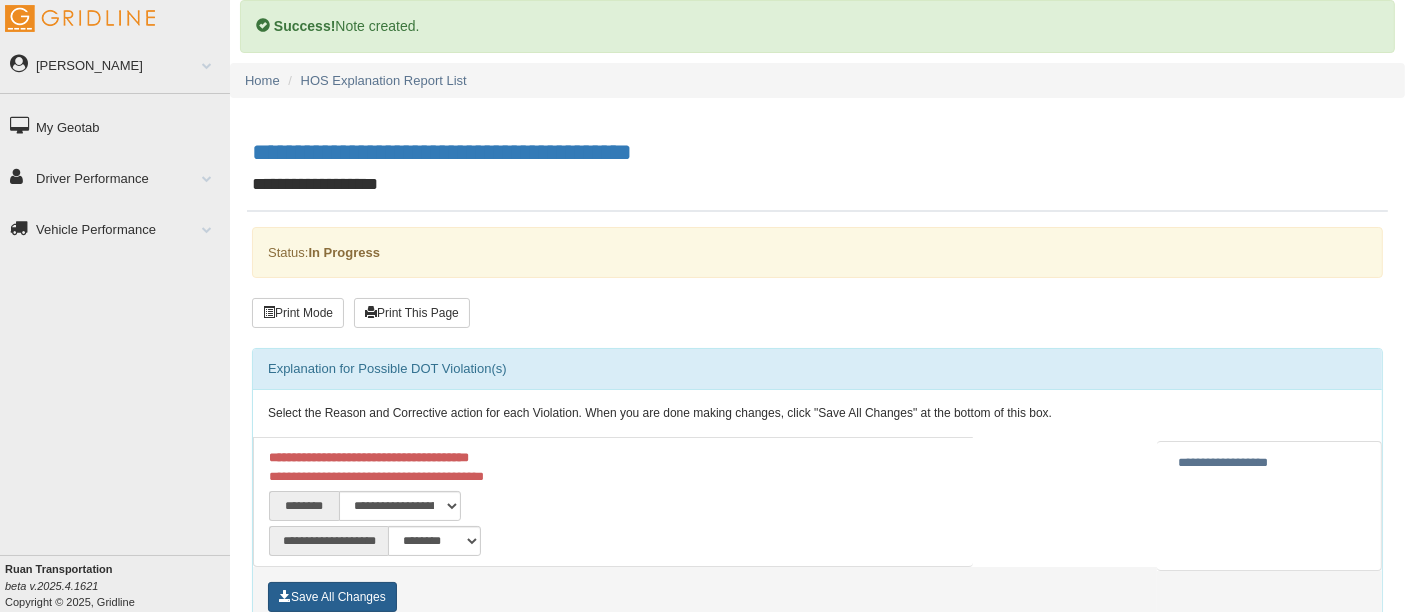 click on "Save All Changes" at bounding box center (332, 597) 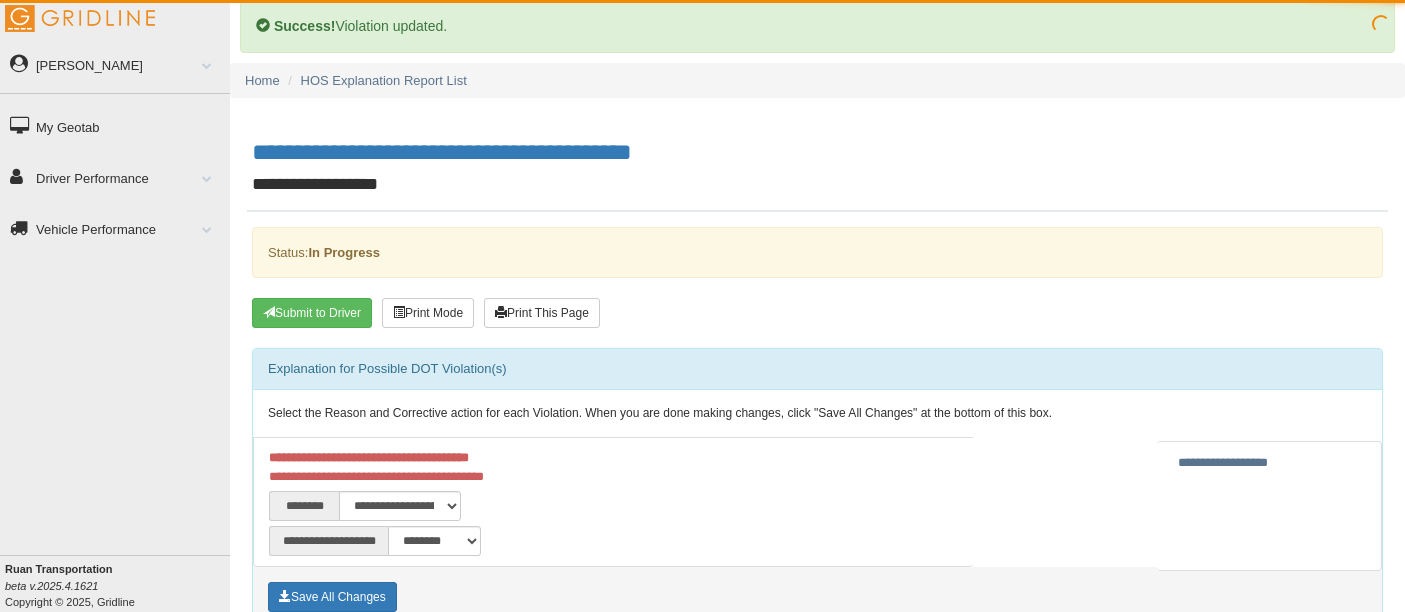 scroll, scrollTop: 0, scrollLeft: 0, axis: both 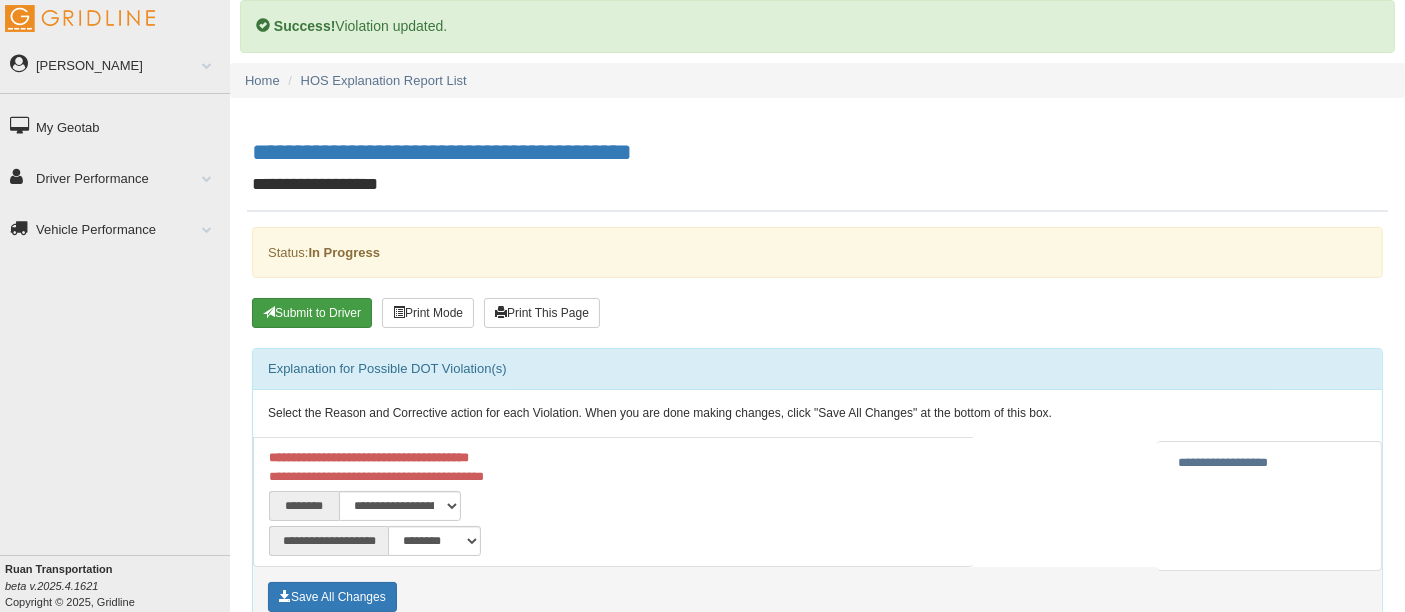 click on "Submit to Driver" at bounding box center (312, 313) 